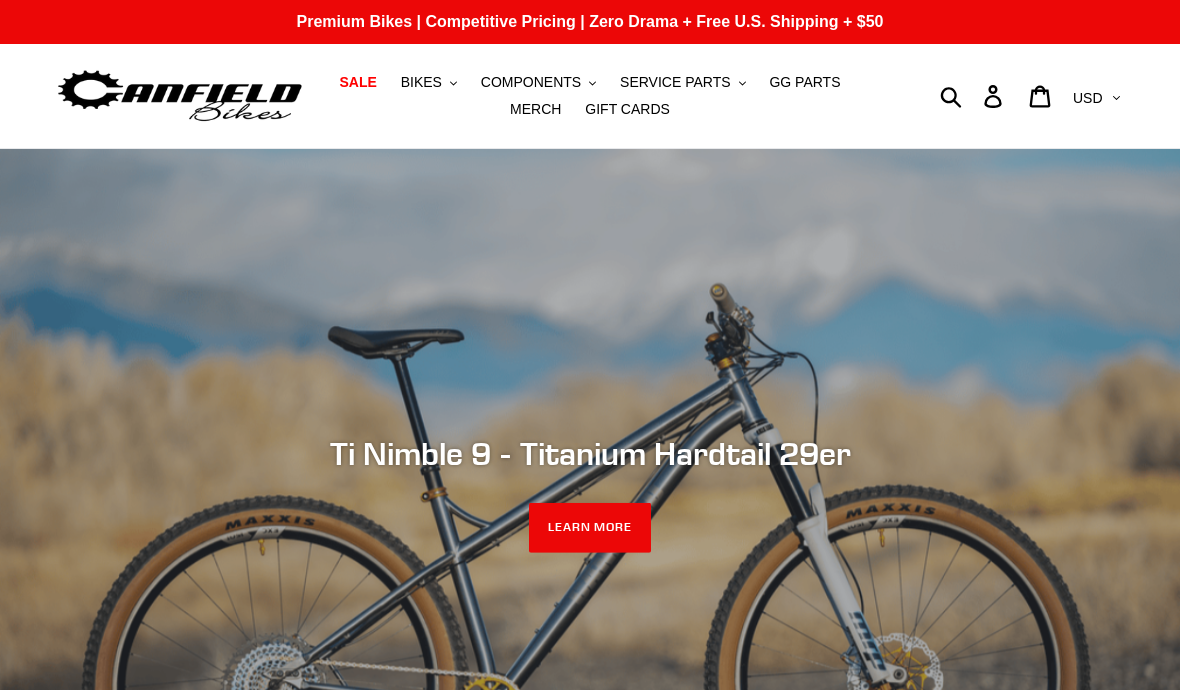 scroll, scrollTop: 0, scrollLeft: 0, axis: both 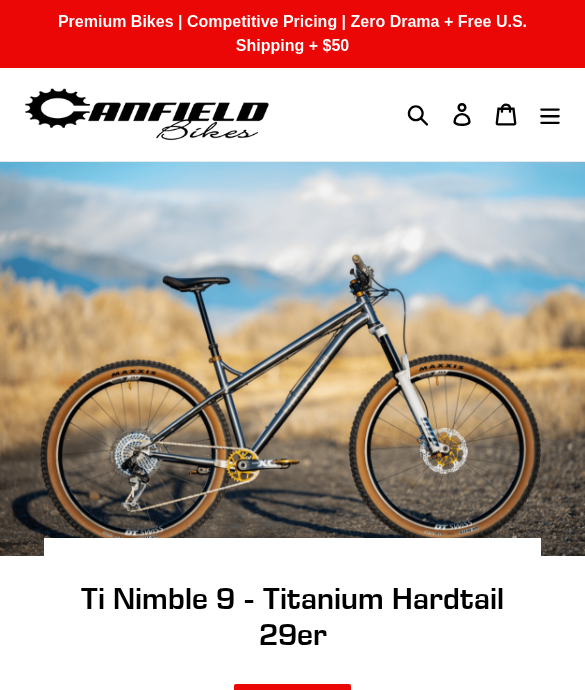 click 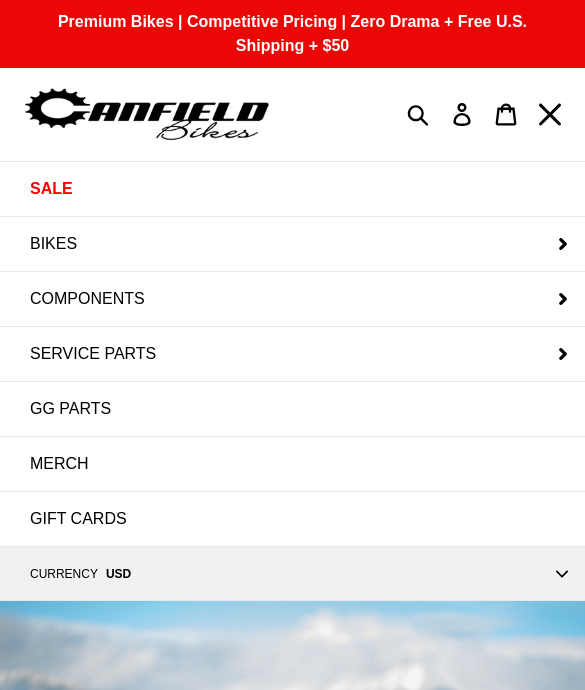 click on "BIKES" at bounding box center (53, 244) 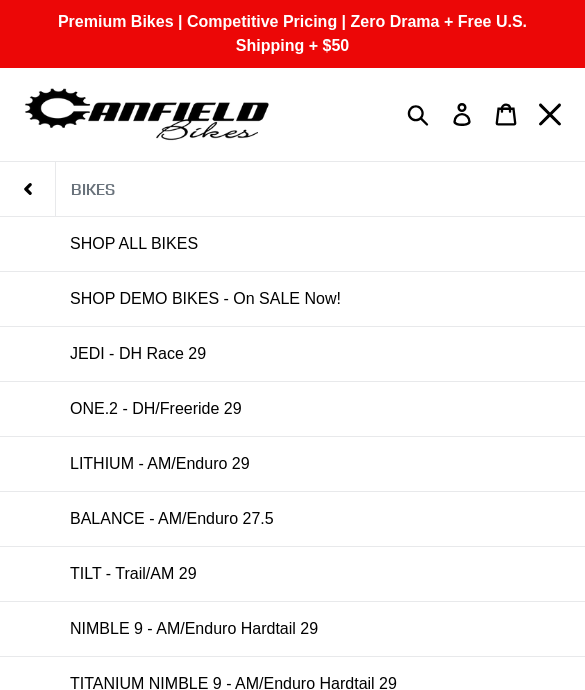 click on "LITHIUM - AM/Enduro 29" at bounding box center [160, 464] 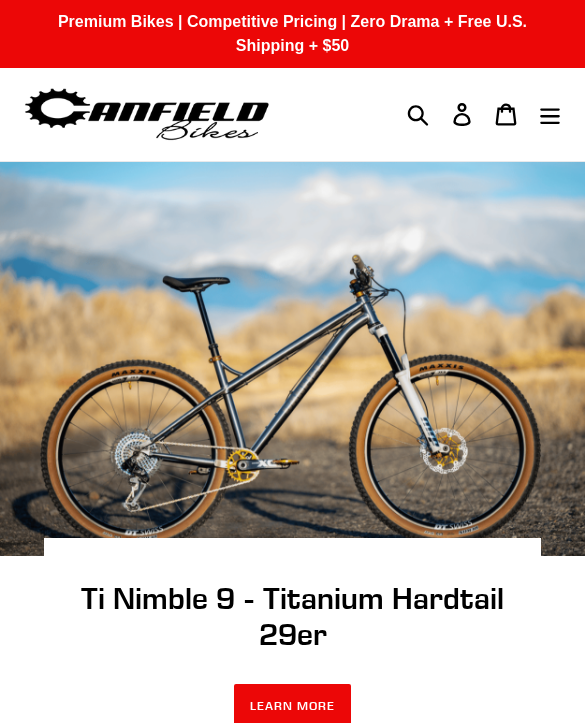 scroll, scrollTop: 0, scrollLeft: 0, axis: both 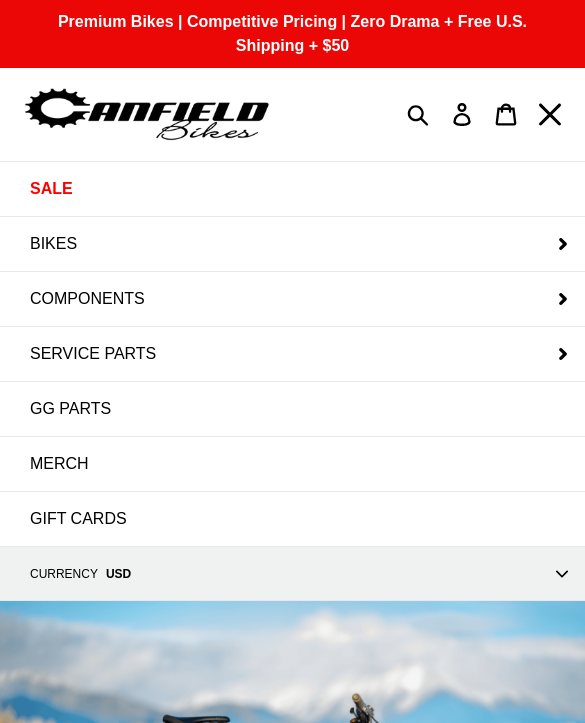 click on "BIKES" at bounding box center (292, 244) 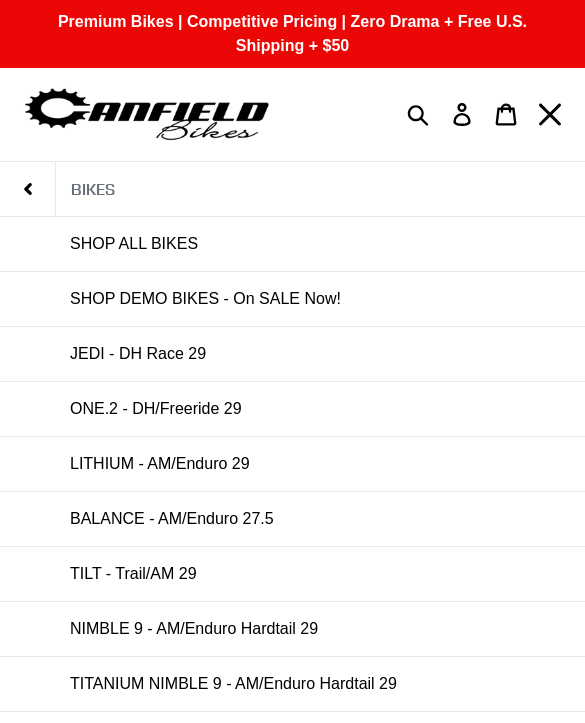 click on "BALANCE - AM/Enduro 27.5" at bounding box center (172, 519) 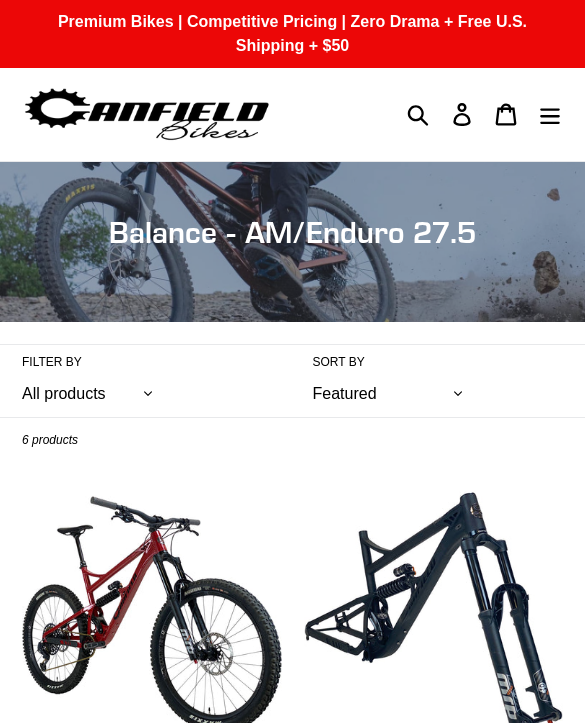 scroll, scrollTop: 0, scrollLeft: 0, axis: both 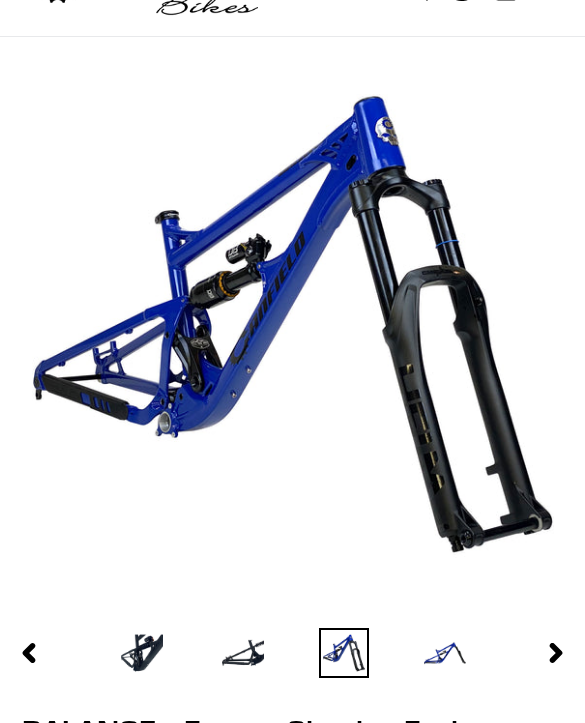 select on "highest-rating" 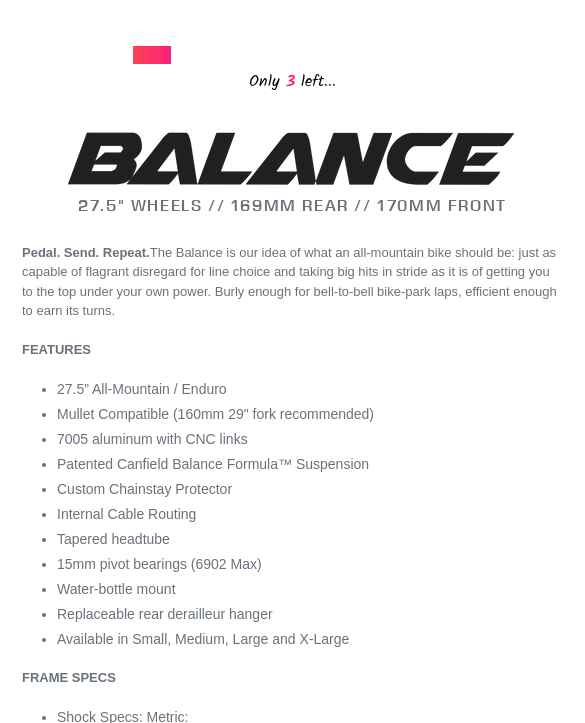 scroll, scrollTop: 1491, scrollLeft: 0, axis: vertical 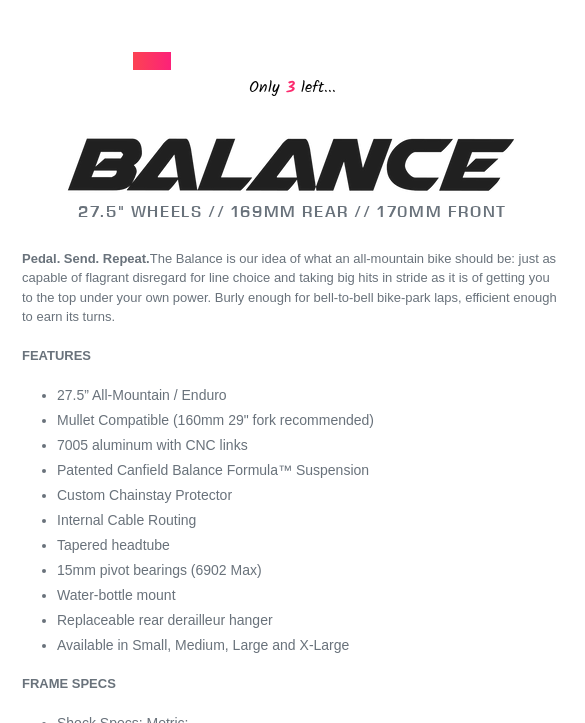 click on "27.5" WHEELS // 169MM REAR // 170MM FRONT
Pedal. Send. Repeat.  The Balance is our idea of what an all-mountain bike should be: just as capable of flagrant disregard for line choice and taking big hits in stride as it is of getting you to the top under your own power. Burly enough for bell-to-bell bike-park laps, efficient enough to earn its turns.
FEATURES
27.5” All-Mountain / Enduro
Mullet Compatible (160mm 29" fork recommended)
7005 aluminum with CNC links
Patented Canfield Balance Formula™ Suspension
Custom Chainstay Protector
Internal Cable Routing
Tapered headtube
15mm pivot bearings (6902 Max)
Water-bottle mount
Replaceable rear derailleur hanger
Available in Small, Medium, Large and X-Large
FRAME SPECS
Shock Specs: Metric:
169mm travel: 230mm x 65mm (22mmX8mm/36mmX8mm hardware)
Recommend fork length: 170mm (160mm – 180mm acceptable range)
Headset: Tapered 44mm upper/56mm lower" at bounding box center (292, 1280) 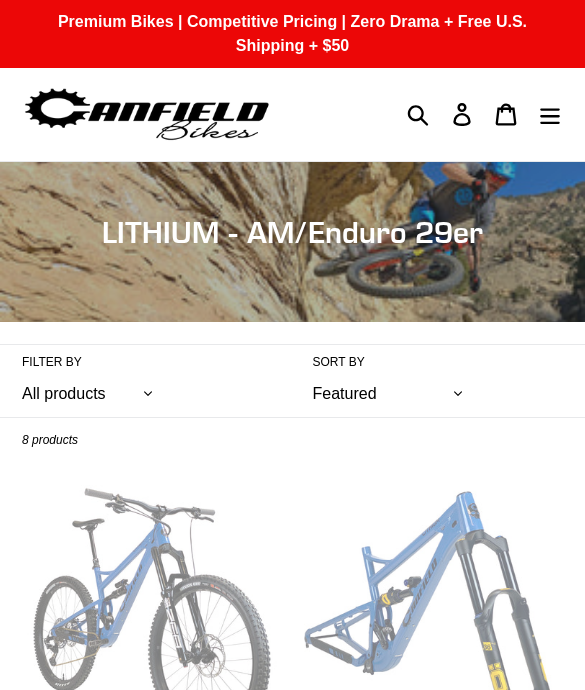 scroll, scrollTop: 0, scrollLeft: 0, axis: both 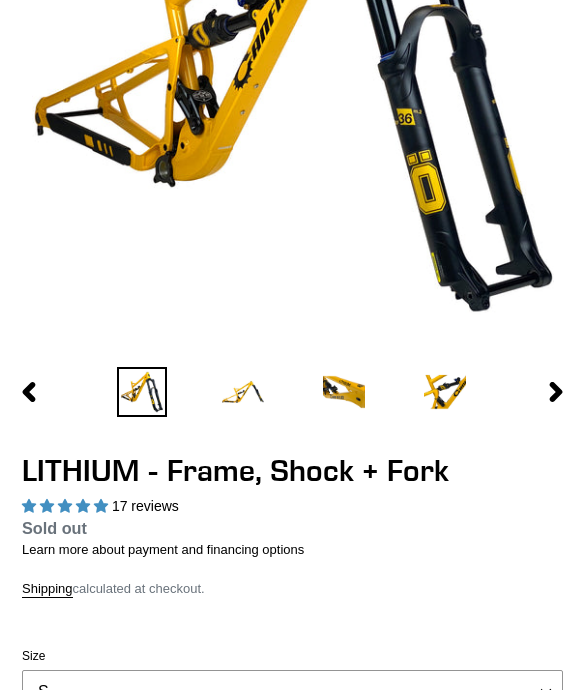 select on "highest-rating" 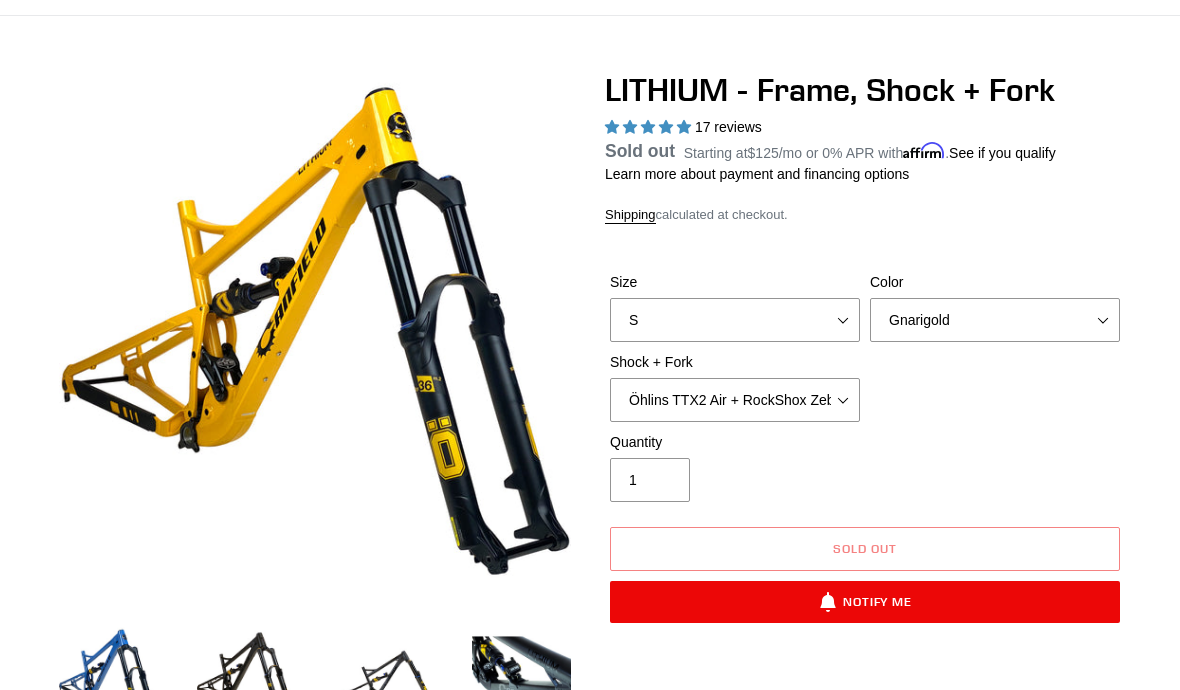 scroll, scrollTop: 0, scrollLeft: 0, axis: both 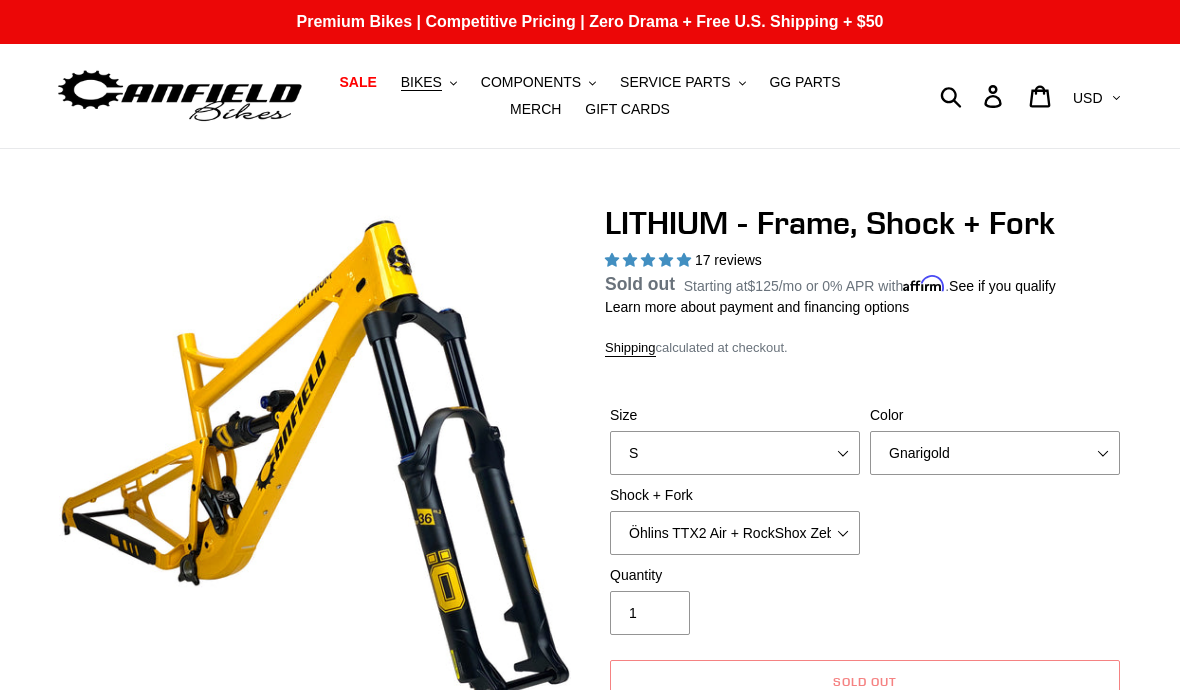 click on "SALE" at bounding box center [357, 82] 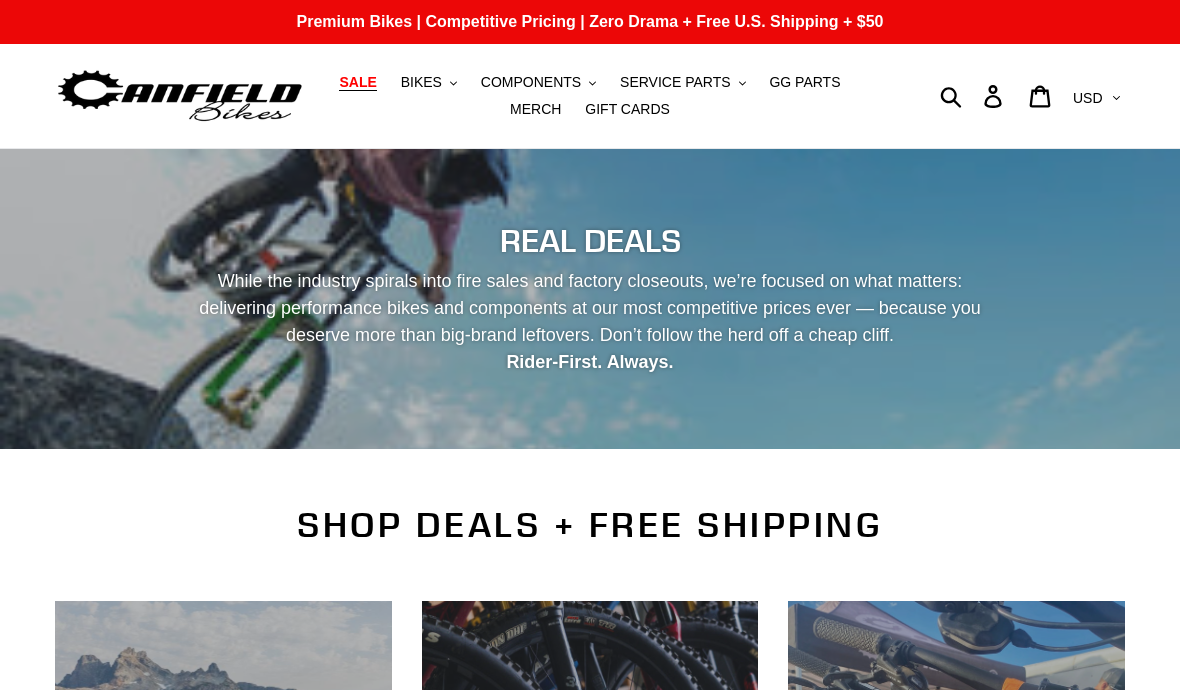 scroll, scrollTop: 0, scrollLeft: 0, axis: both 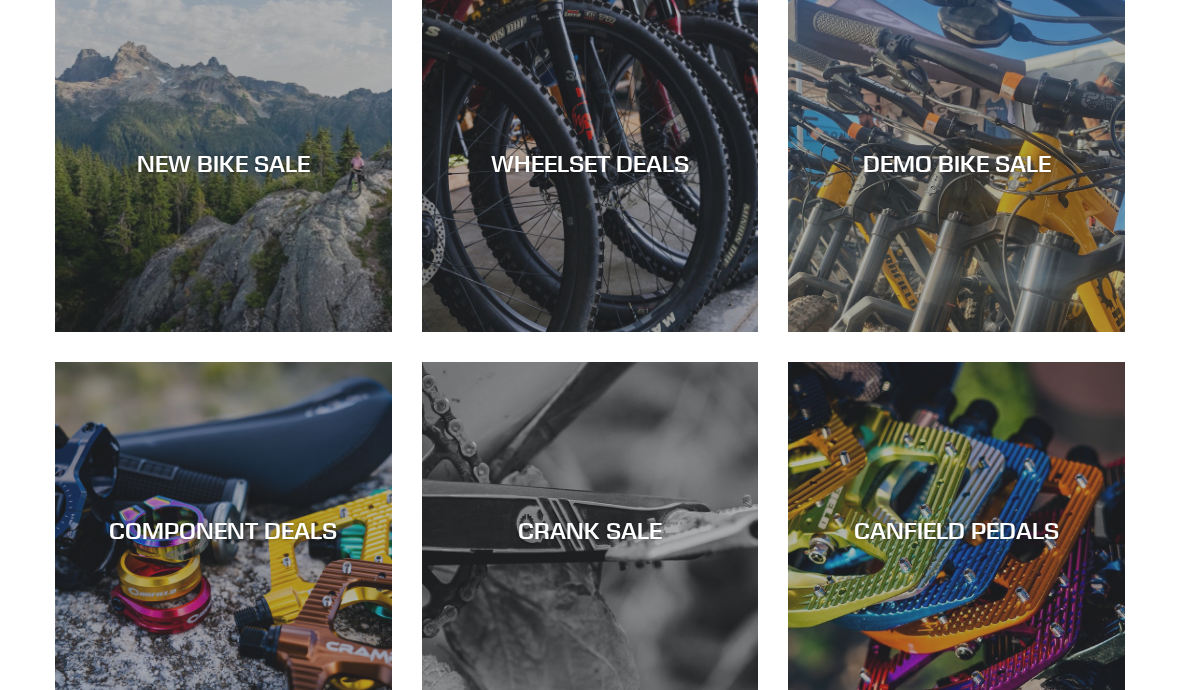 click on "DEMO BIKE SALE" at bounding box center [956, 332] 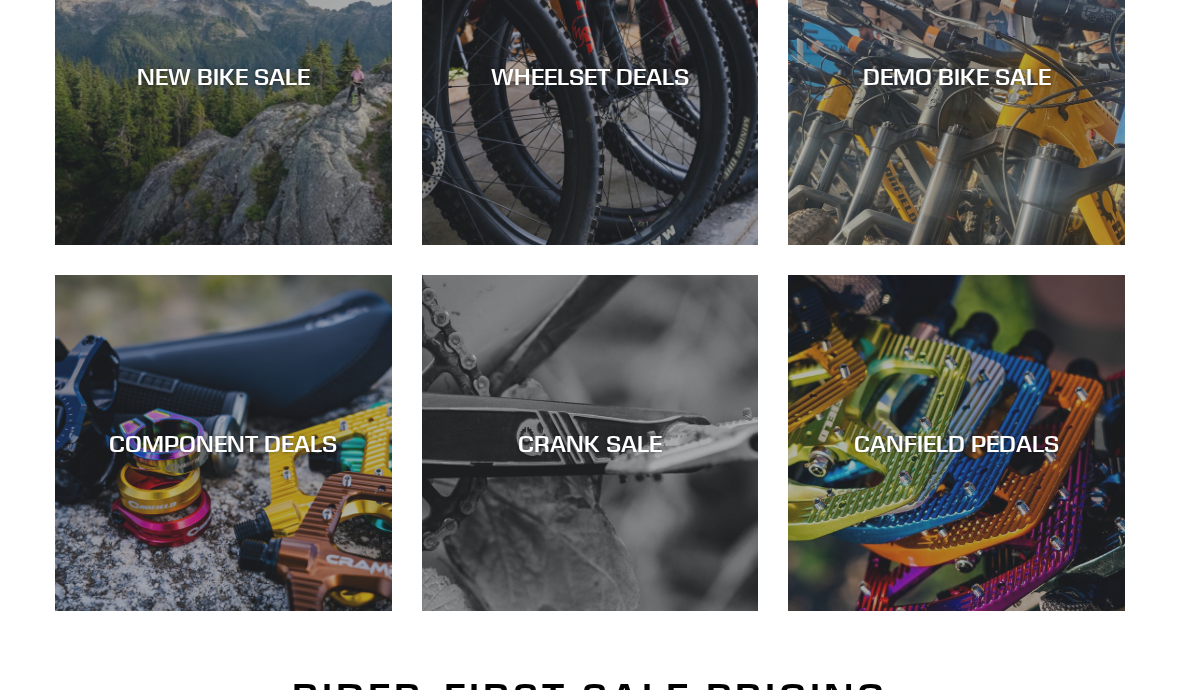 click on "NEW BIKE SALE" at bounding box center [223, 245] 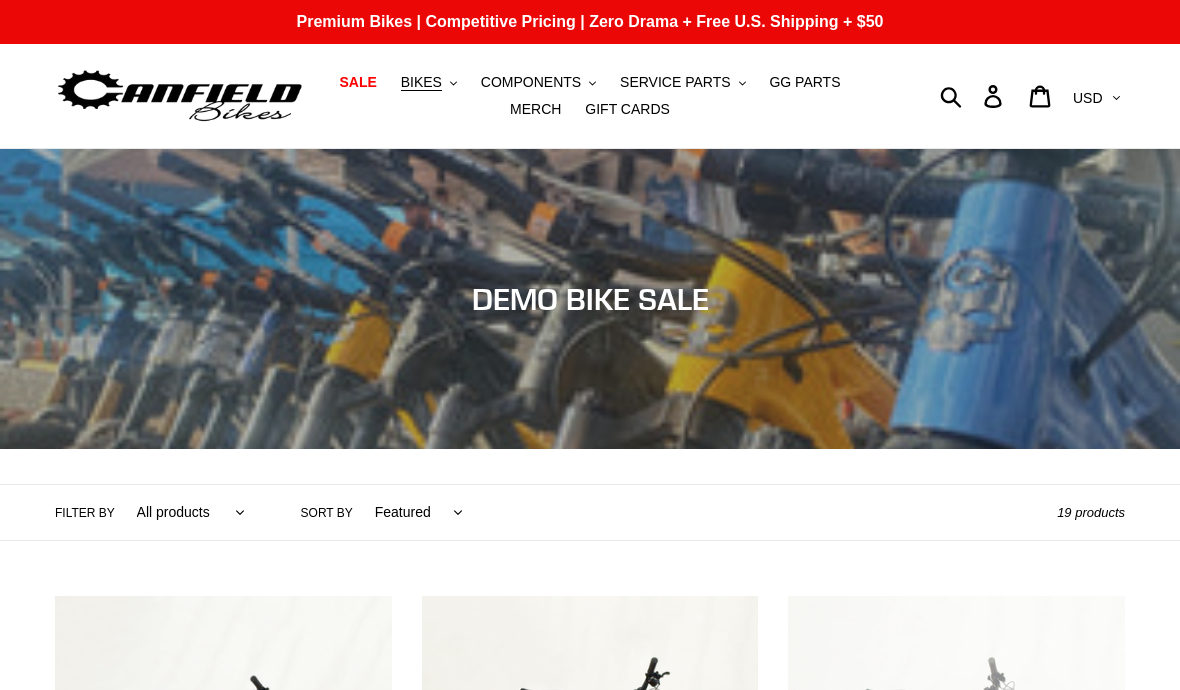 scroll, scrollTop: 50, scrollLeft: 0, axis: vertical 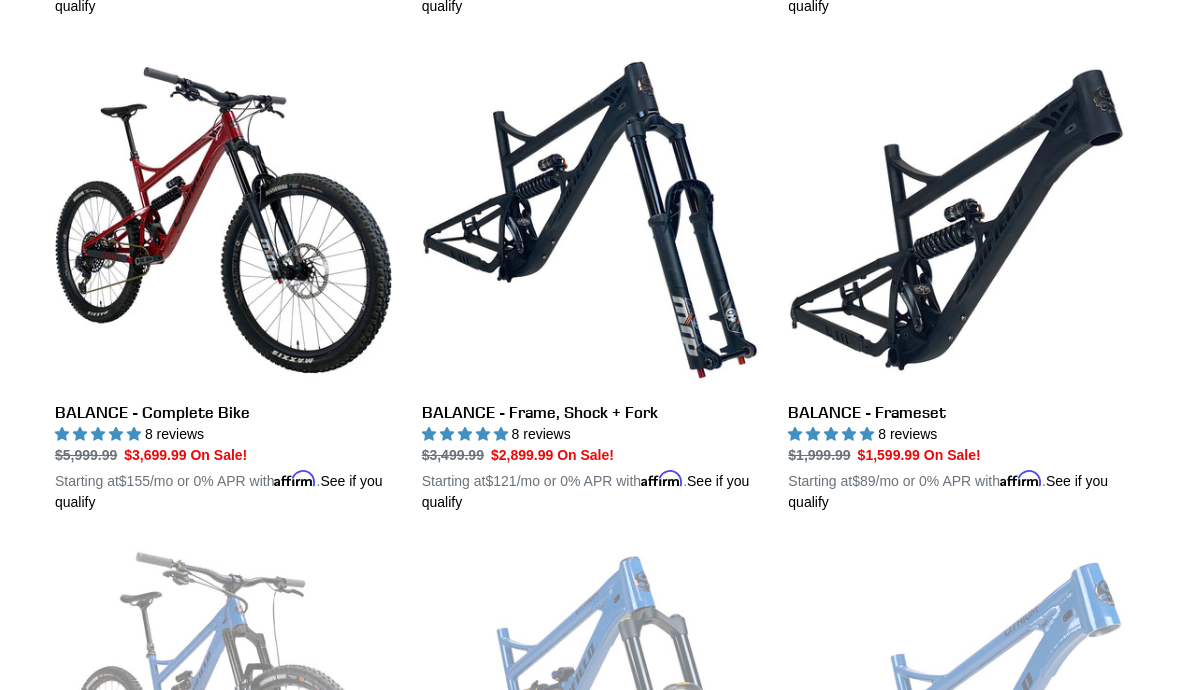 click on "BALANCE - Frameset" at bounding box center (956, 282) 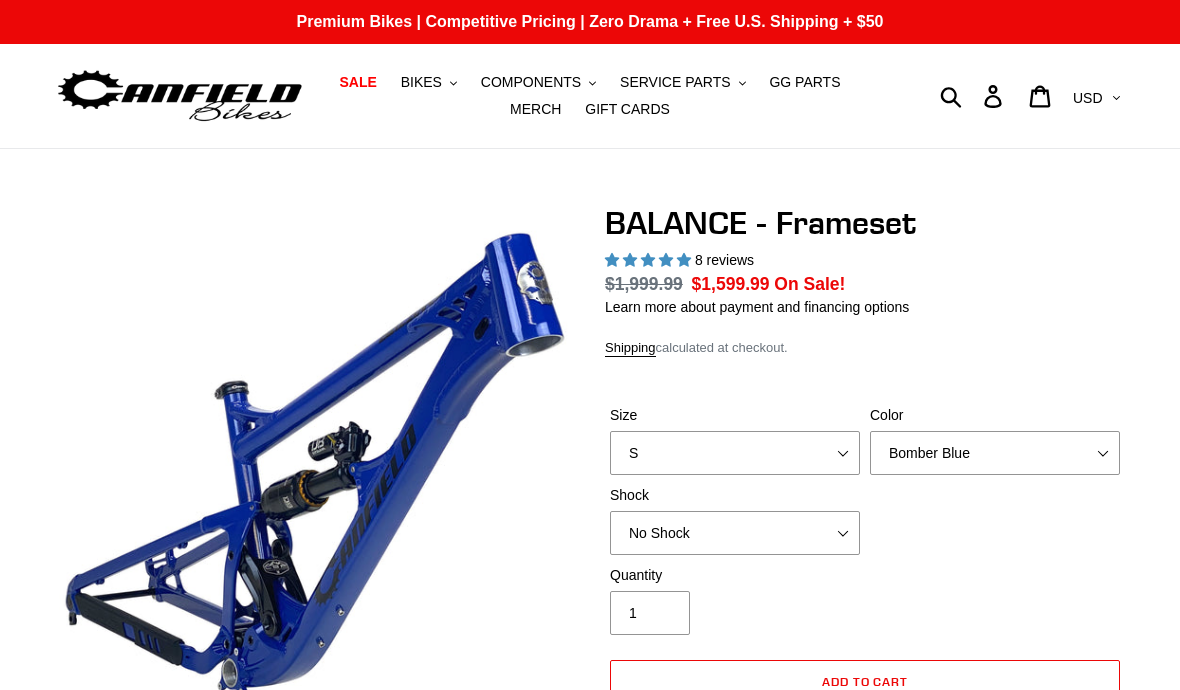 select on "highest-rating" 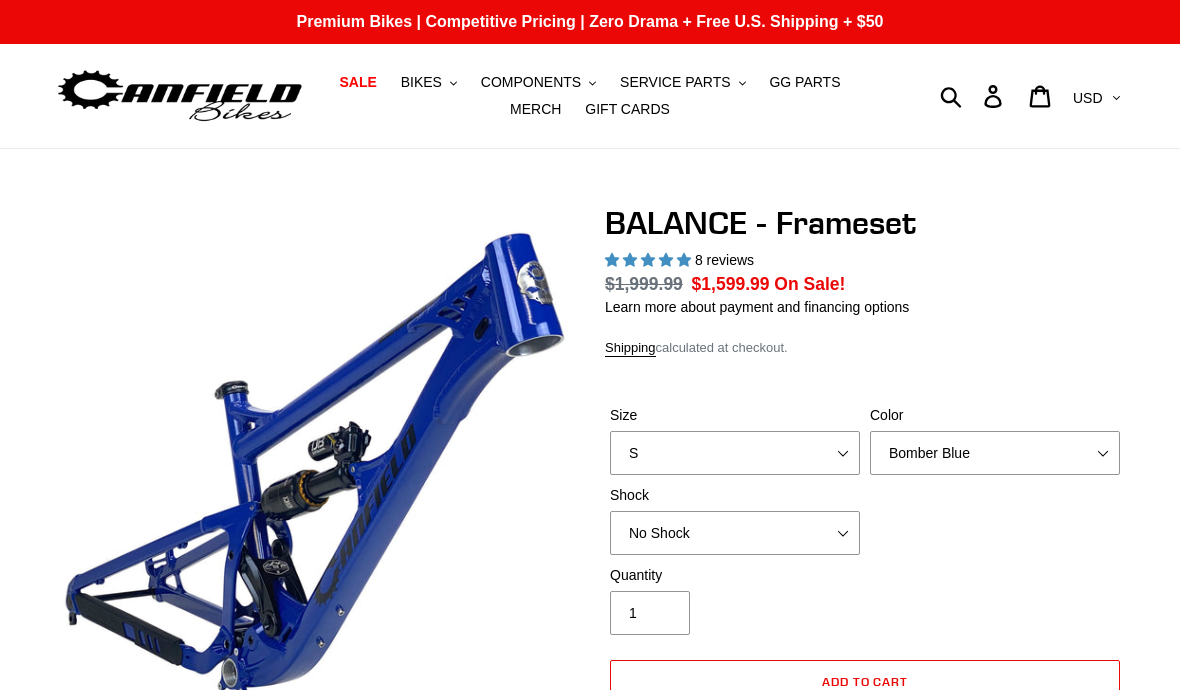 scroll, scrollTop: 0, scrollLeft: 0, axis: both 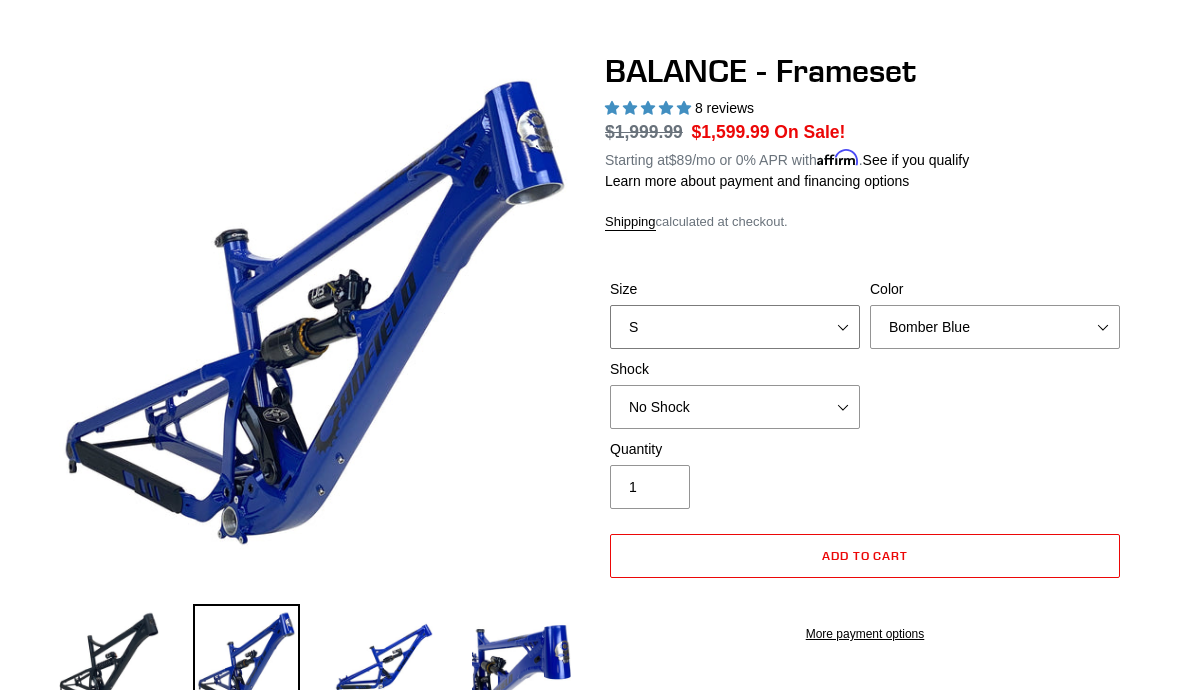 click on "S
M
L
XL" at bounding box center [735, 327] 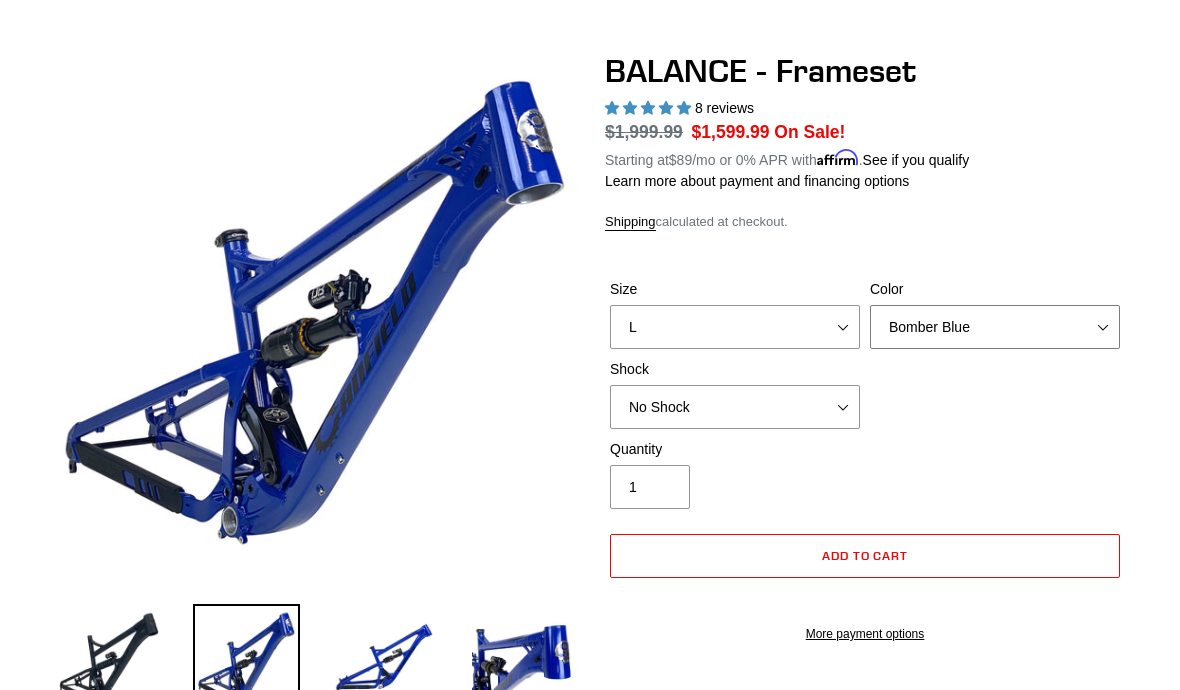 click on "Bomber Blue
Goat's Blood
Stealth Black" at bounding box center [995, 327] 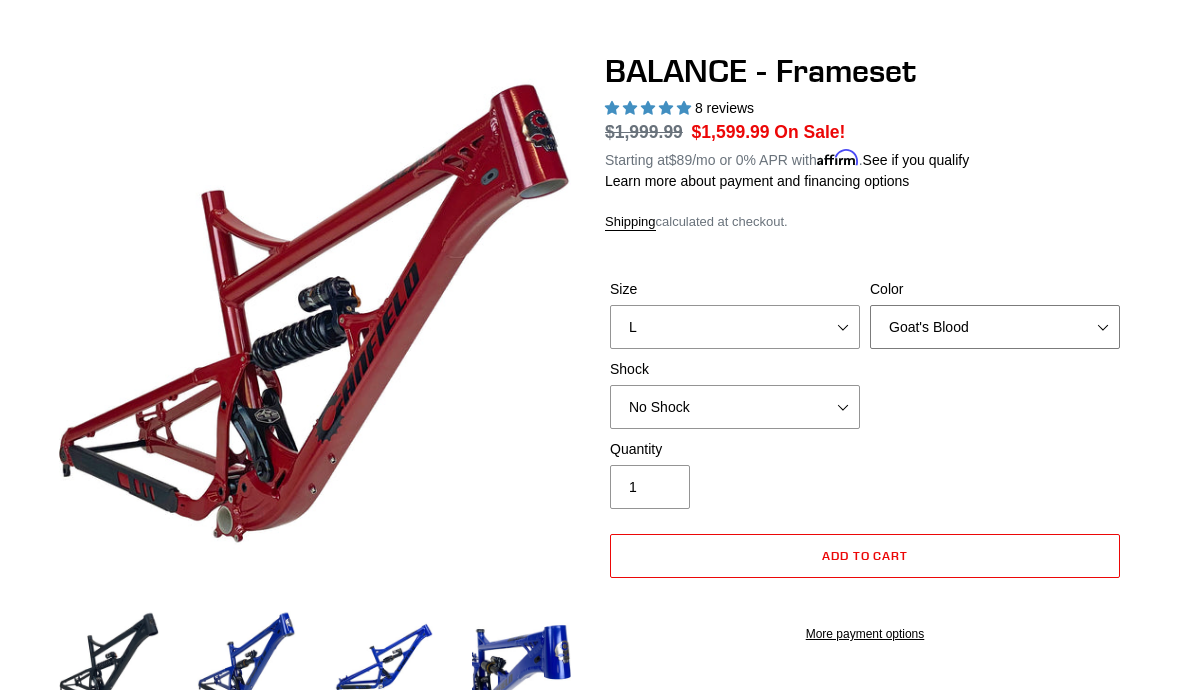 click on "Bomber Blue
Goat's Blood
Stealth Black" at bounding box center (995, 327) 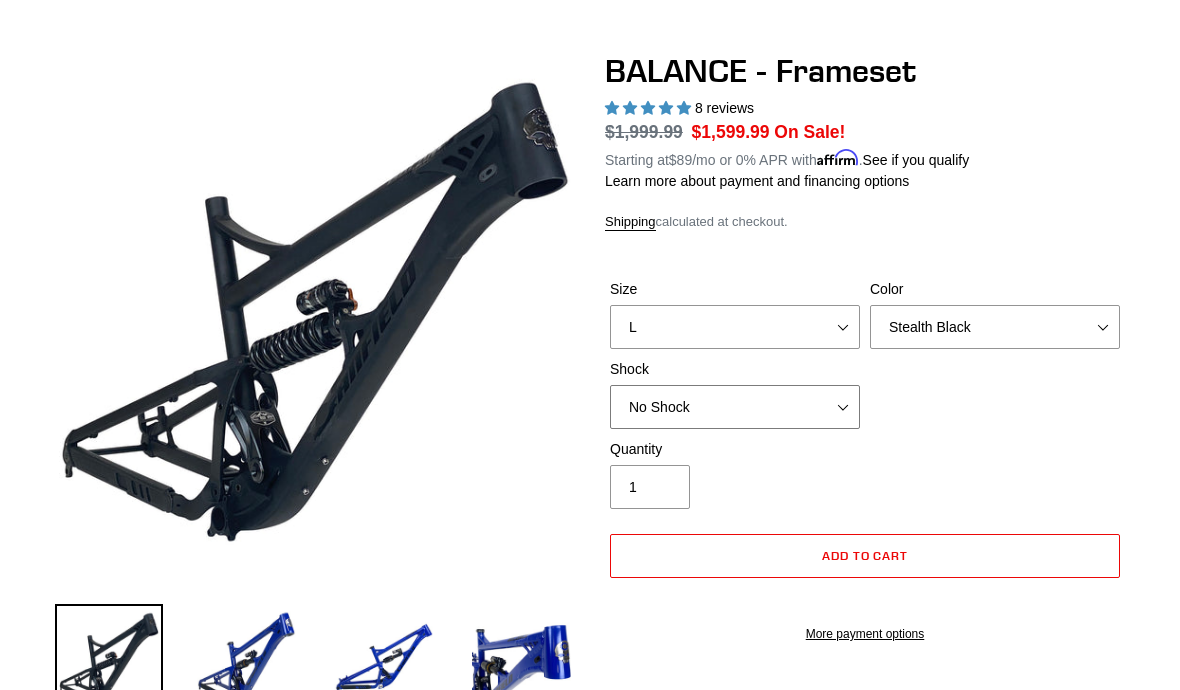 click on "No Shock
Cane Creek Kitsuma Air
Öhlins TTX2 Air
EXT Storia V3-S" at bounding box center [735, 407] 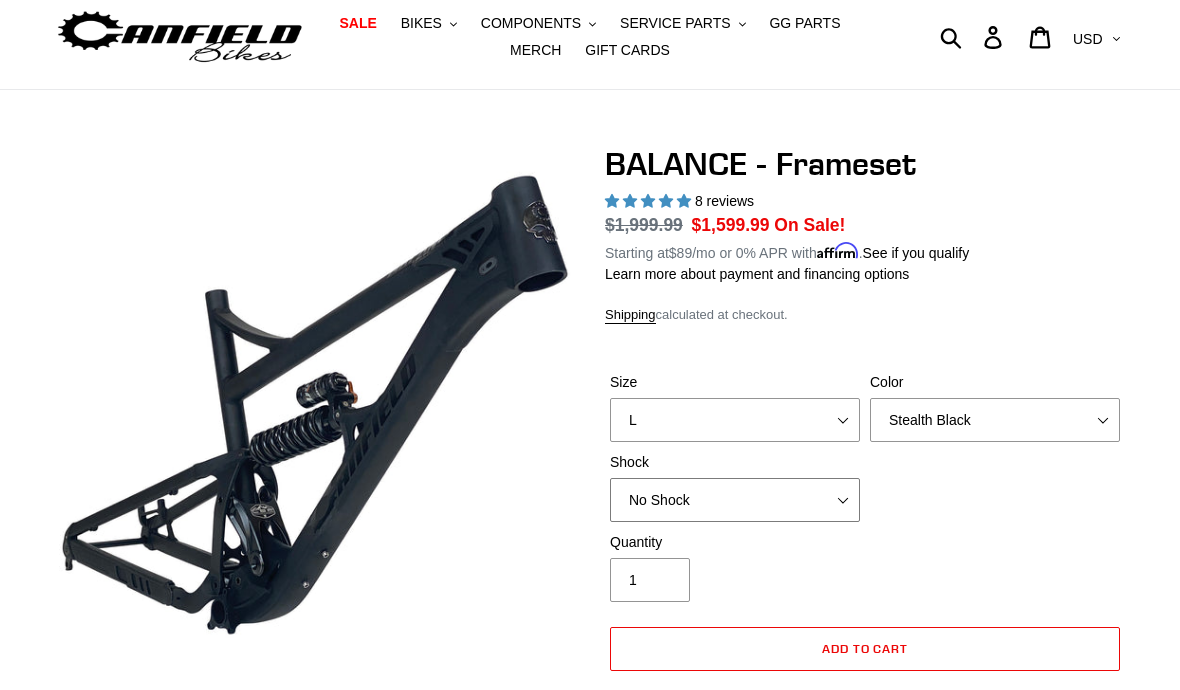 scroll, scrollTop: 0, scrollLeft: 0, axis: both 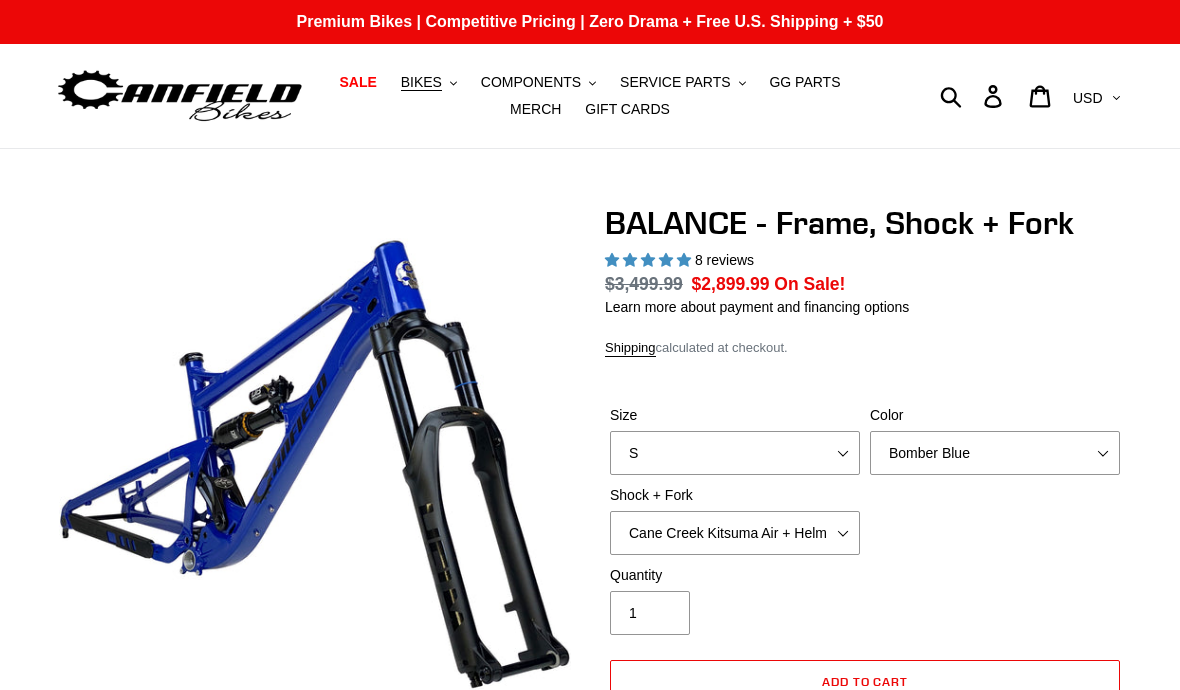select on "highest-rating" 